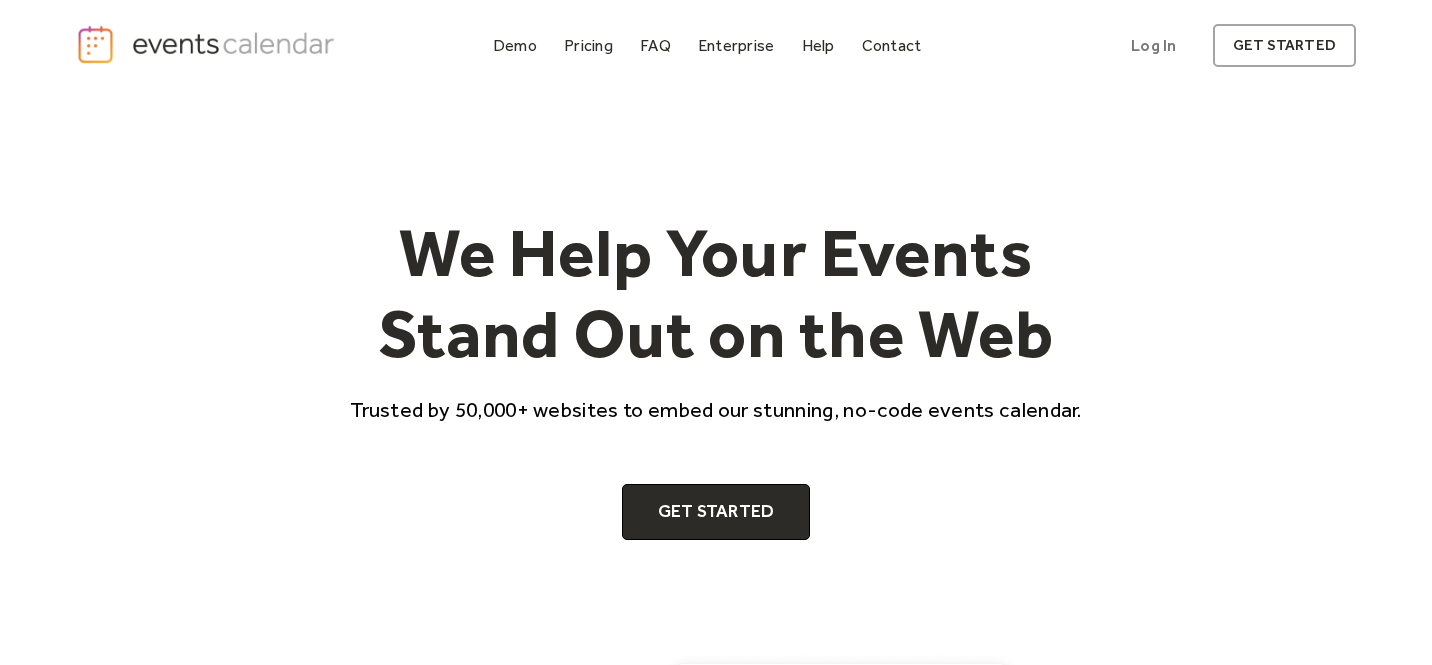 scroll, scrollTop: 0, scrollLeft: 0, axis: both 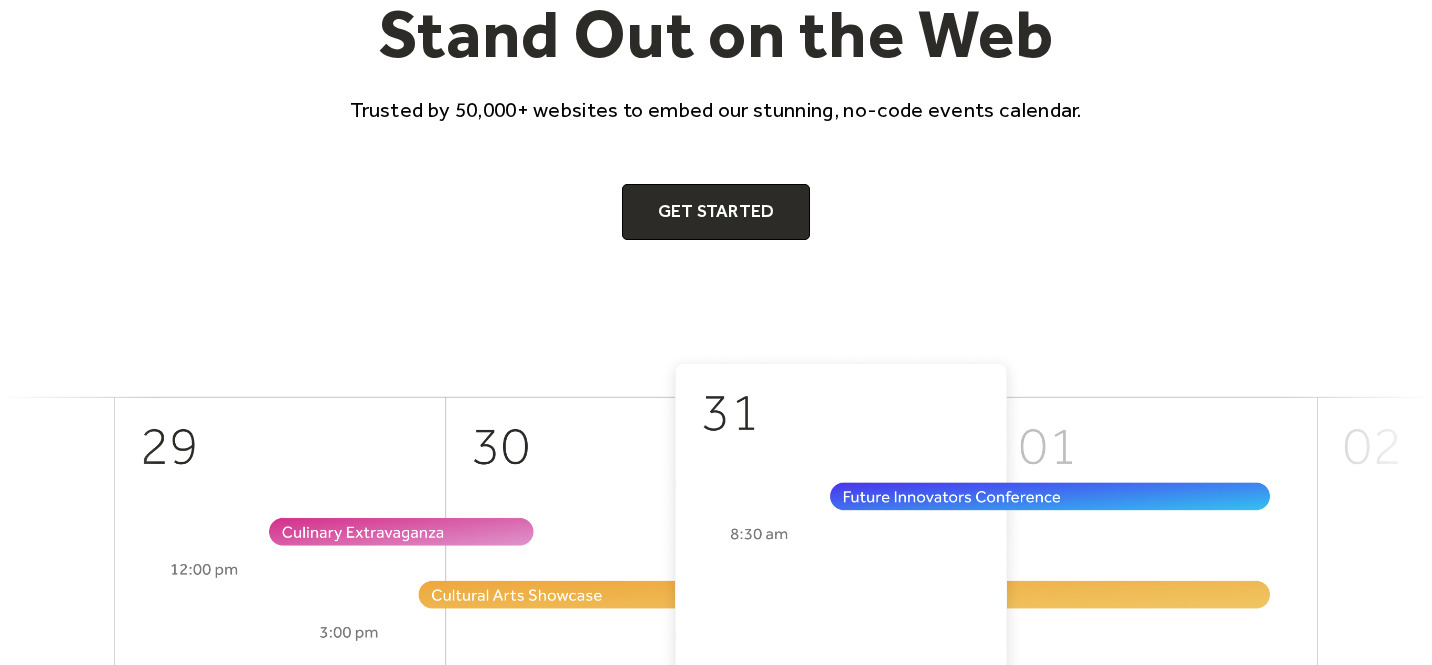 click at bounding box center (716, 706) 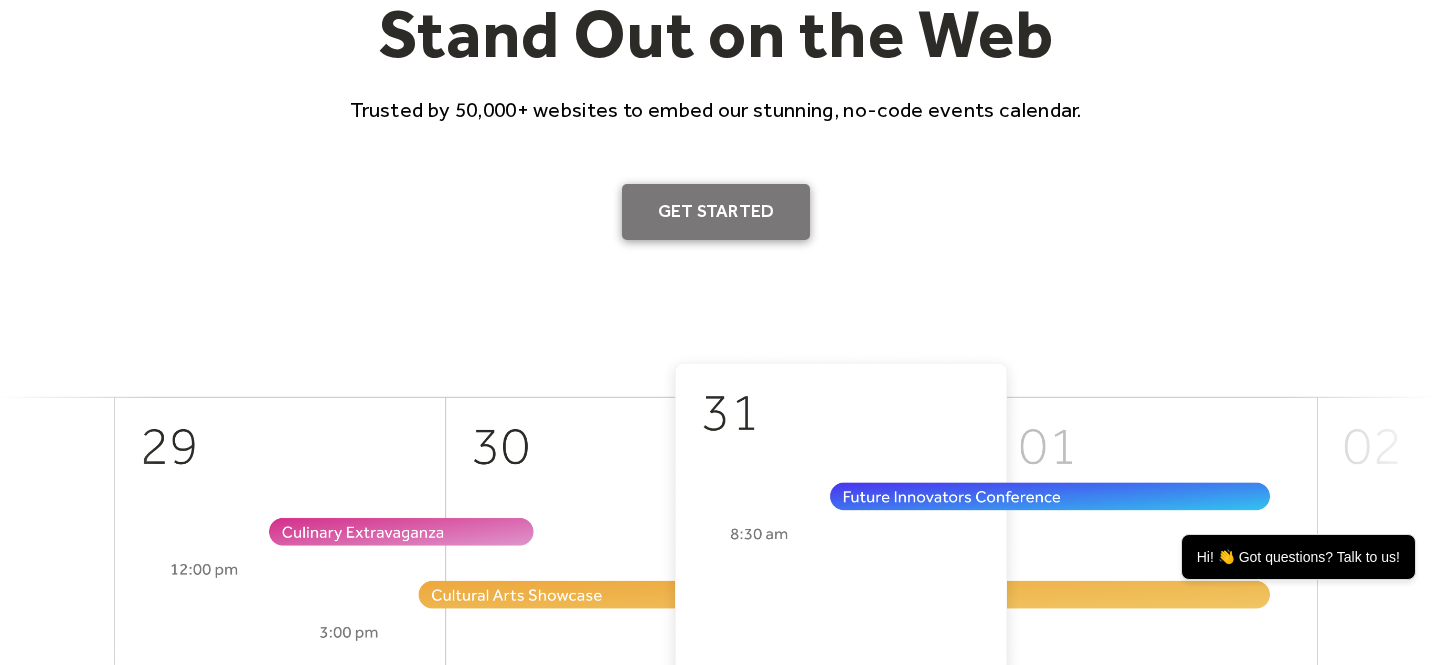 click on "Get Started" at bounding box center (716, 212) 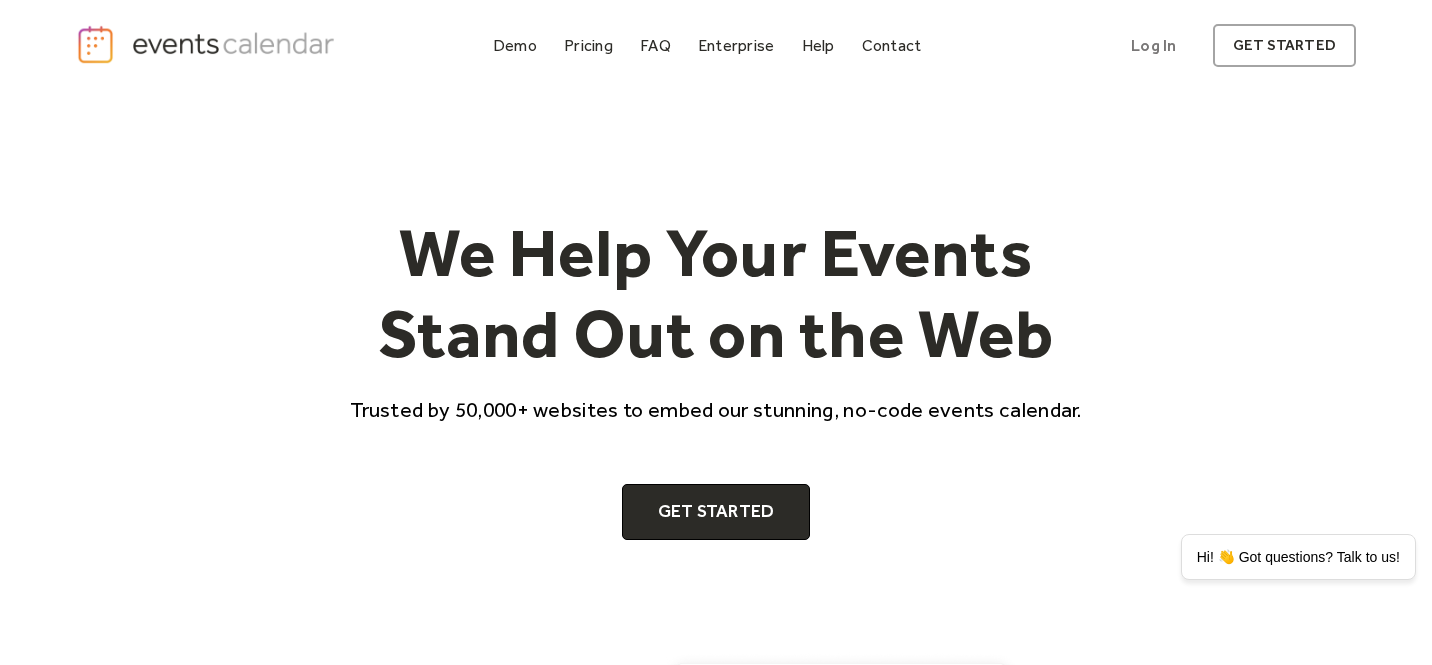 scroll, scrollTop: 0, scrollLeft: 0, axis: both 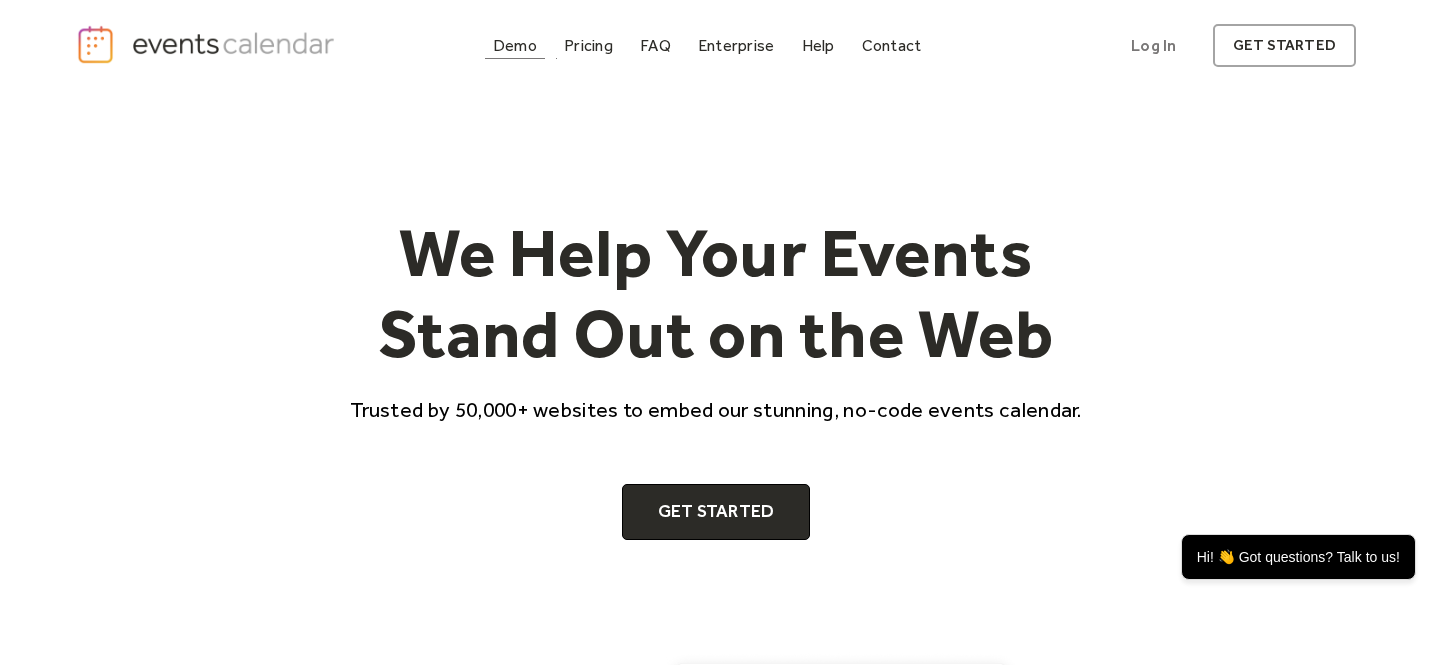 click on "Demo" at bounding box center (515, 45) 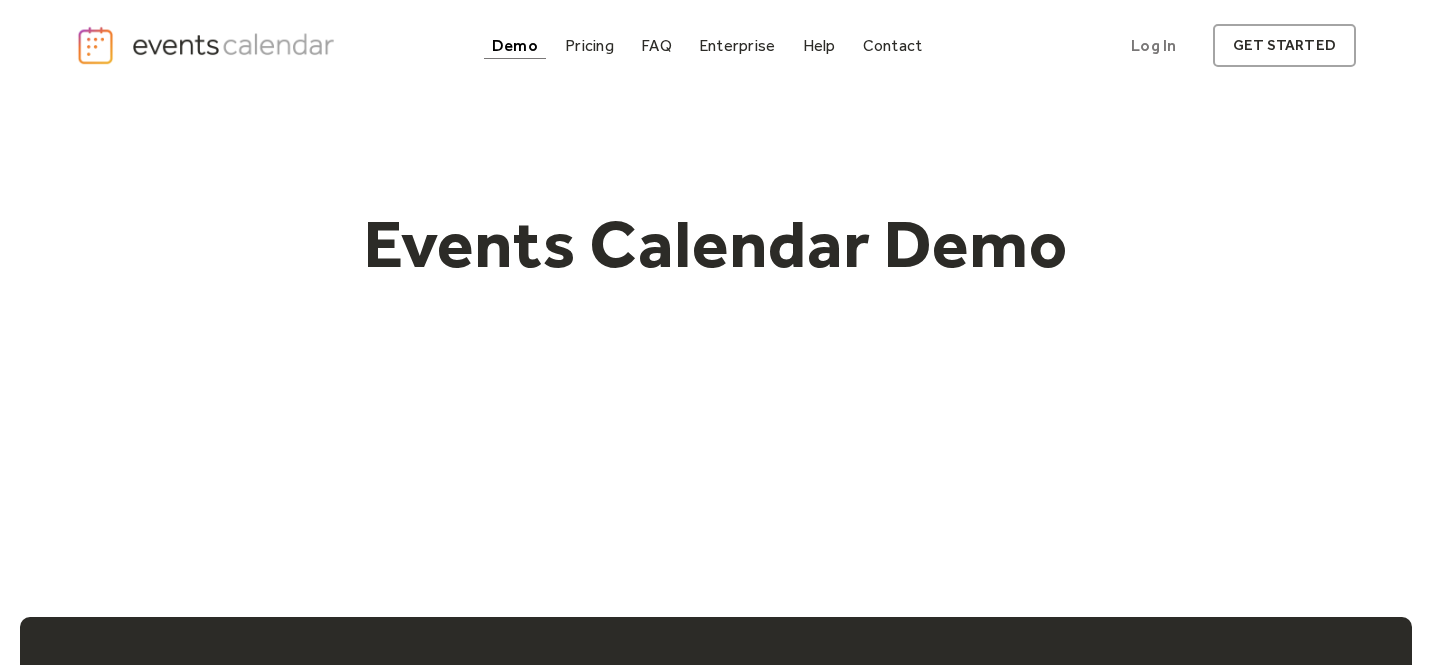 scroll, scrollTop: 0, scrollLeft: 0, axis: both 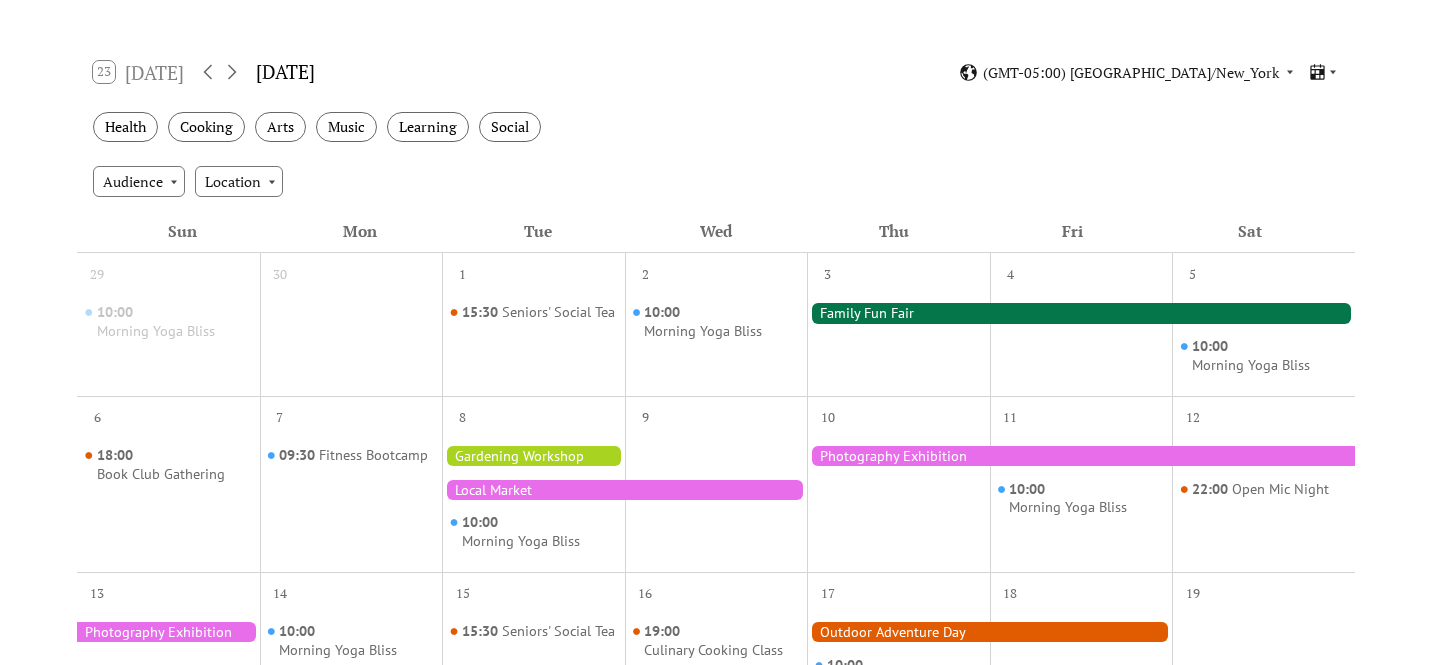 click at bounding box center [1081, 313] 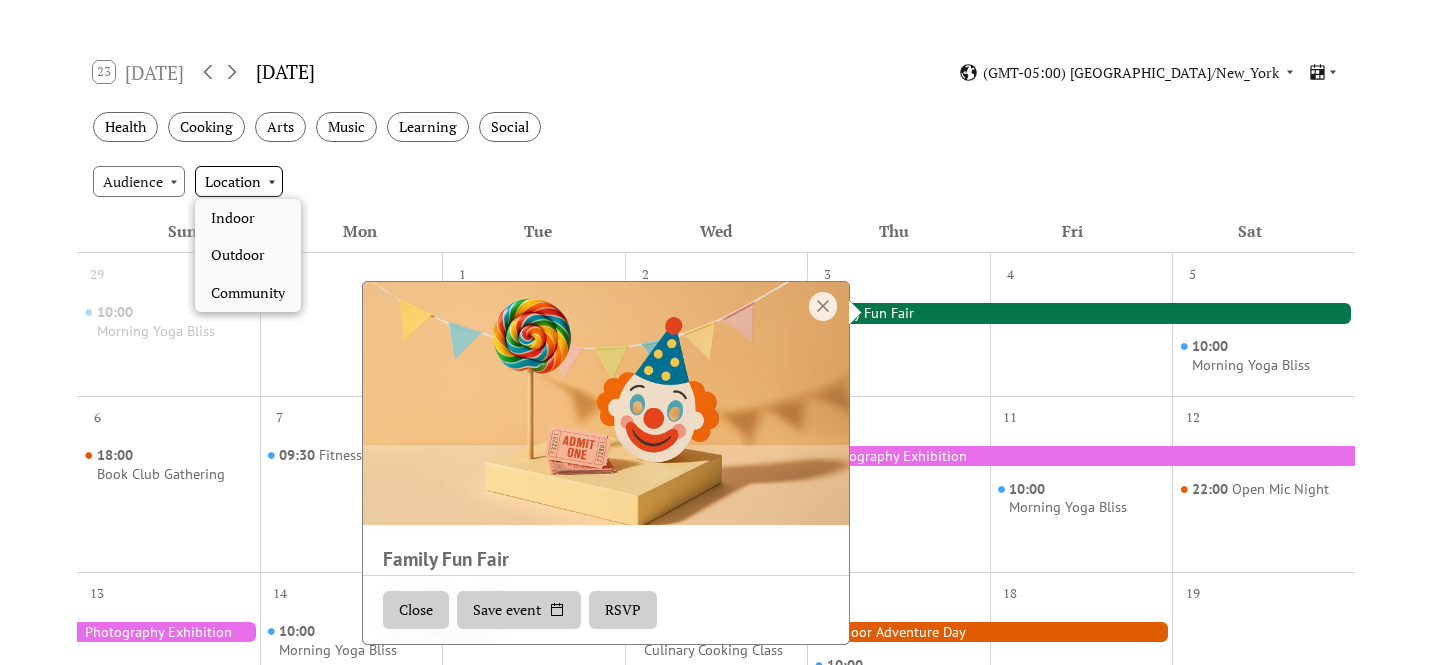 click on "Location" at bounding box center (239, 181) 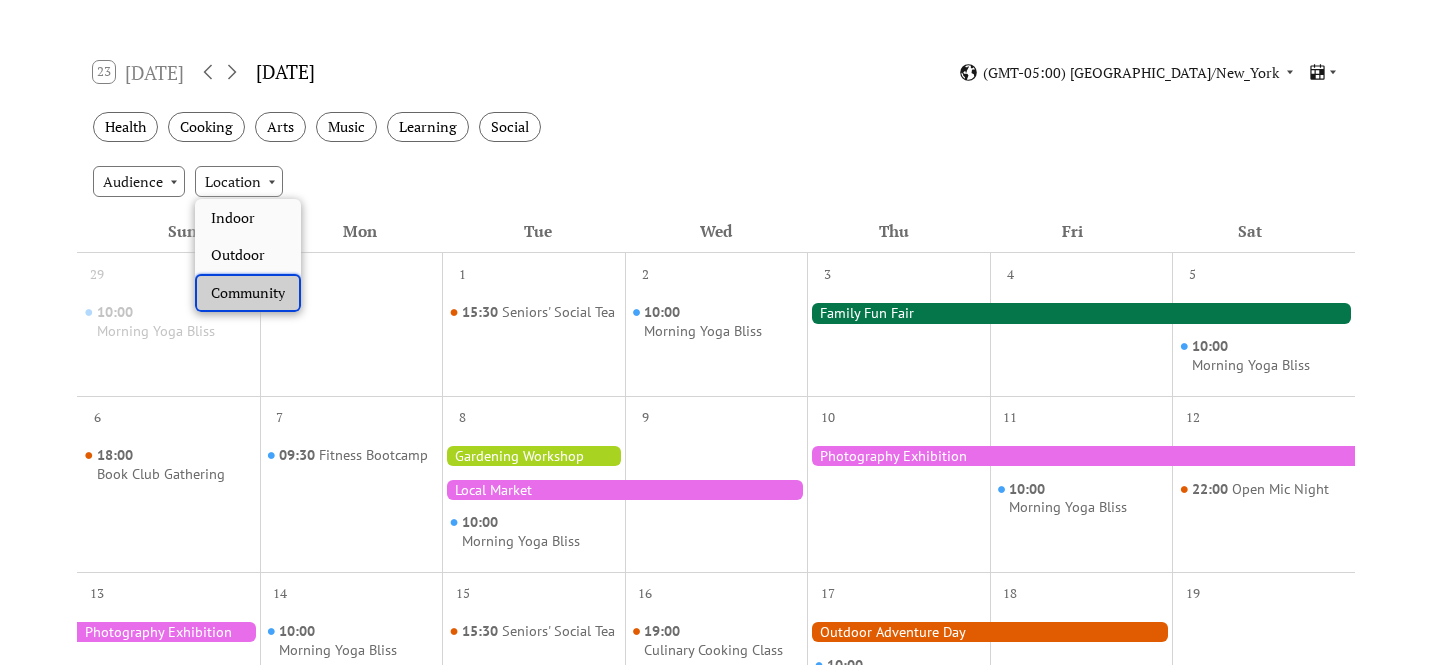 click on "Community" at bounding box center (248, 293) 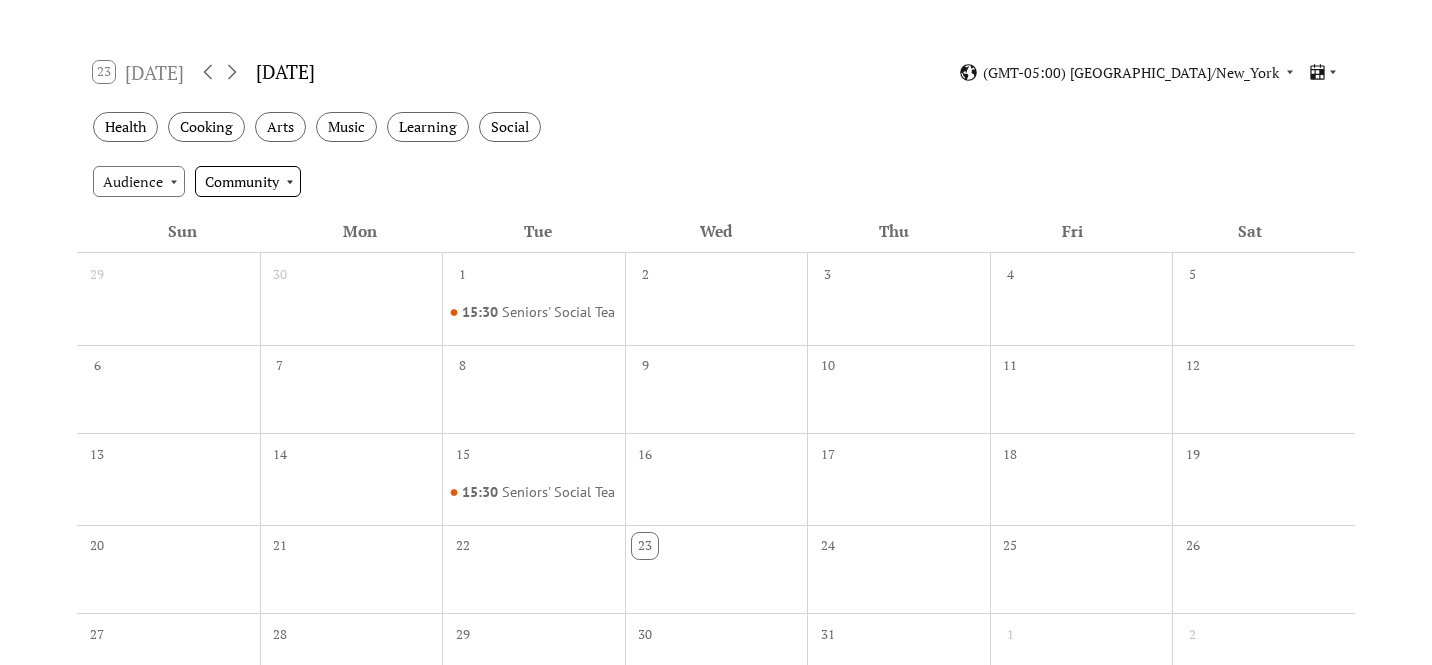 click on "Community" at bounding box center [248, 181] 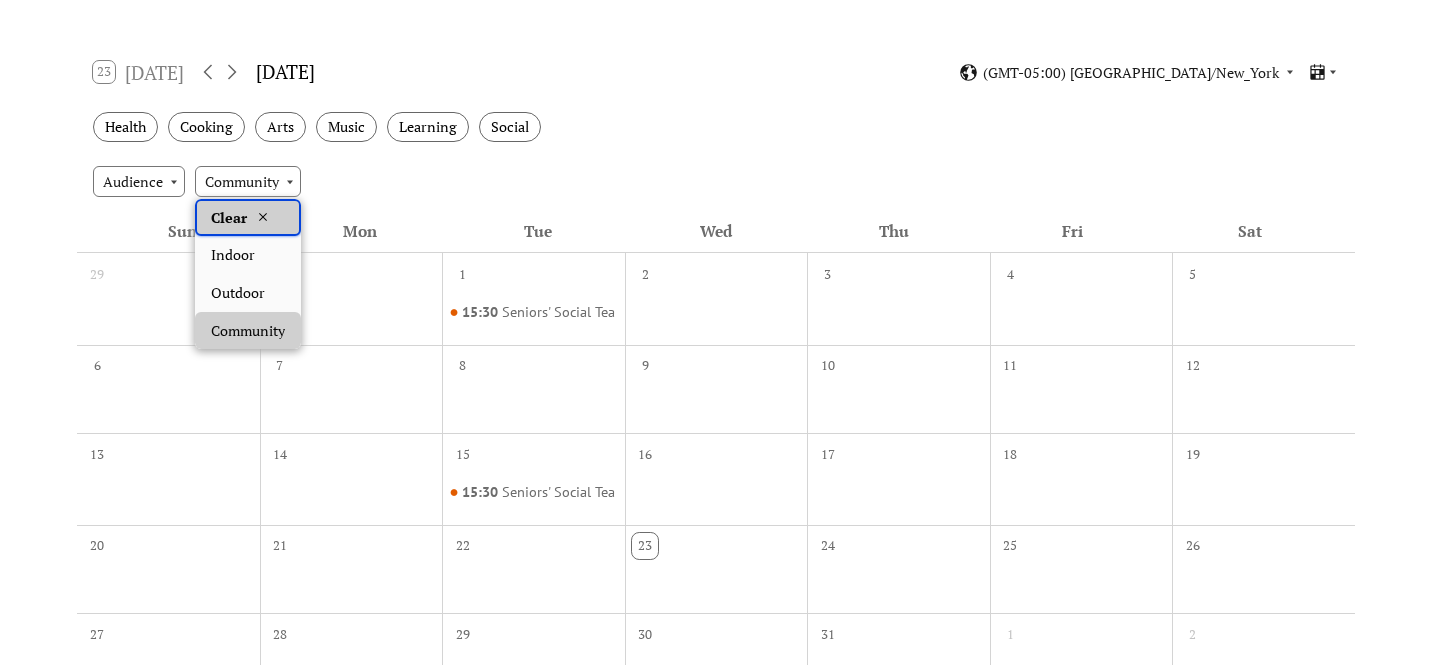 click on "Clear" at bounding box center (248, 218) 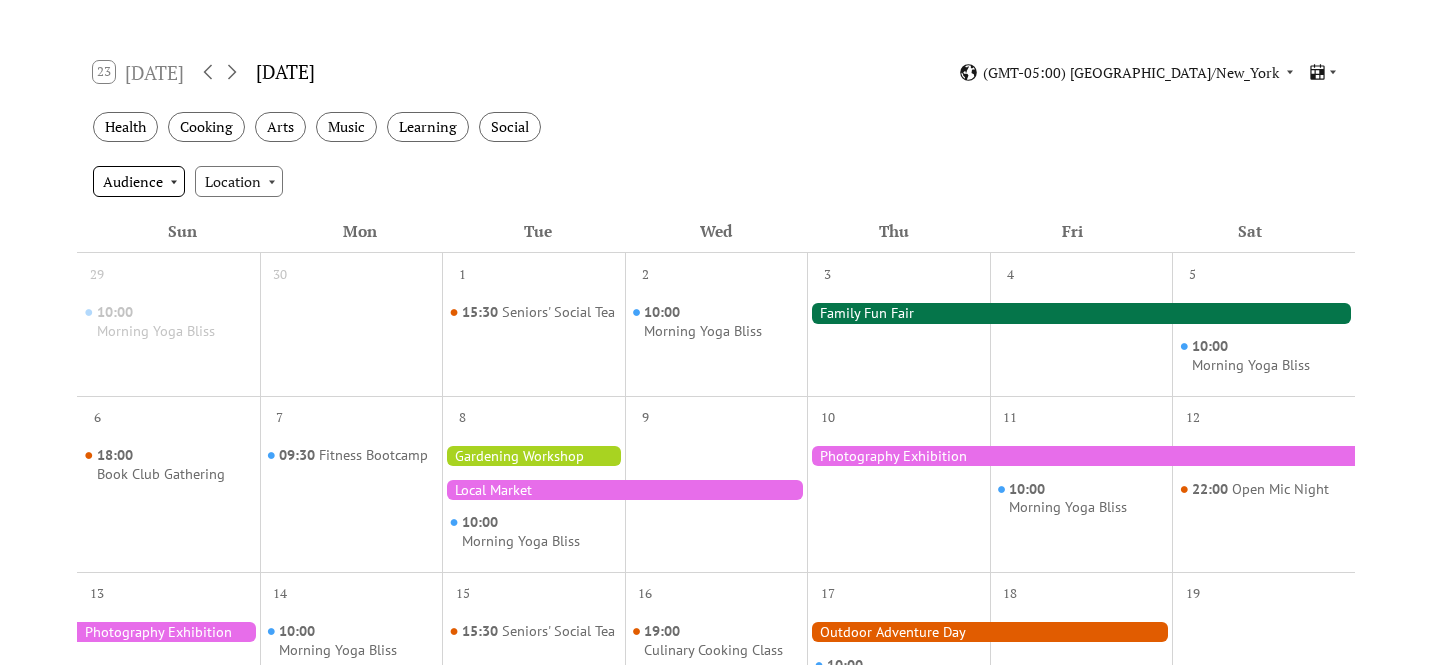 click on "Audience" at bounding box center (139, 181) 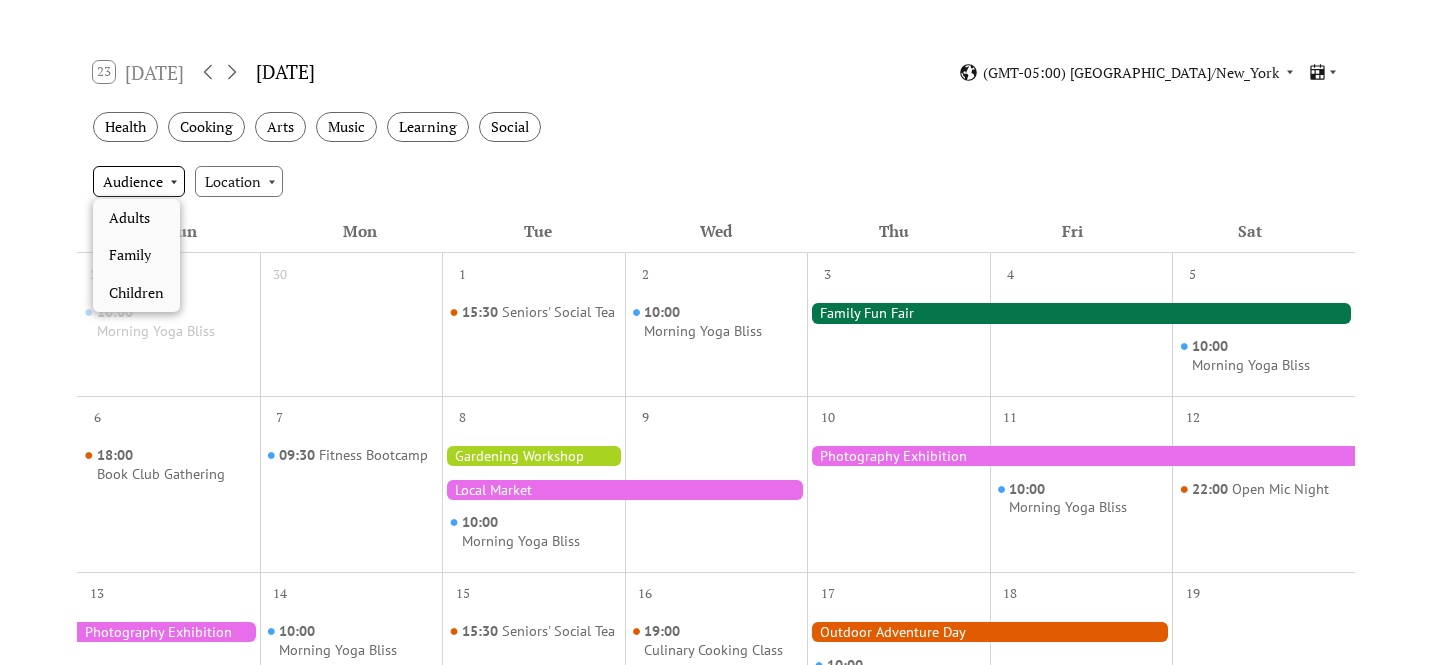 click on "Audience" at bounding box center [139, 181] 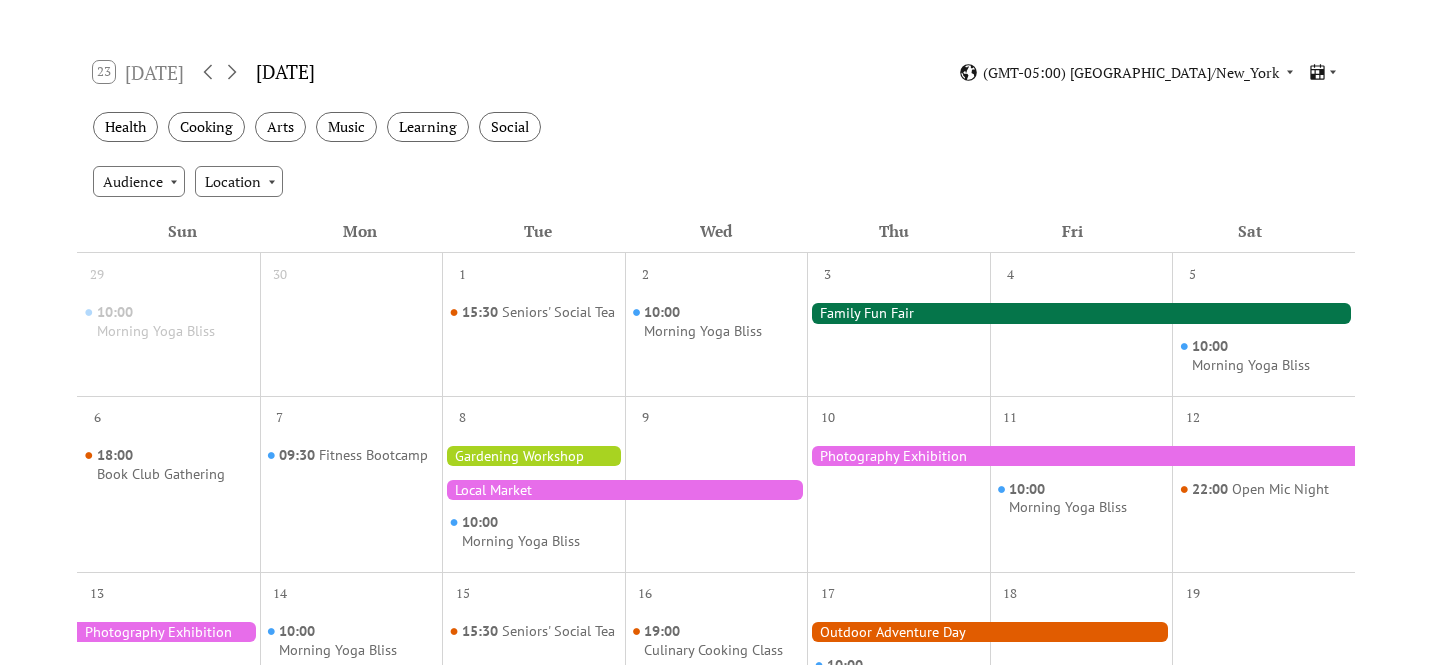 click on "Audience Location" at bounding box center [716, 181] 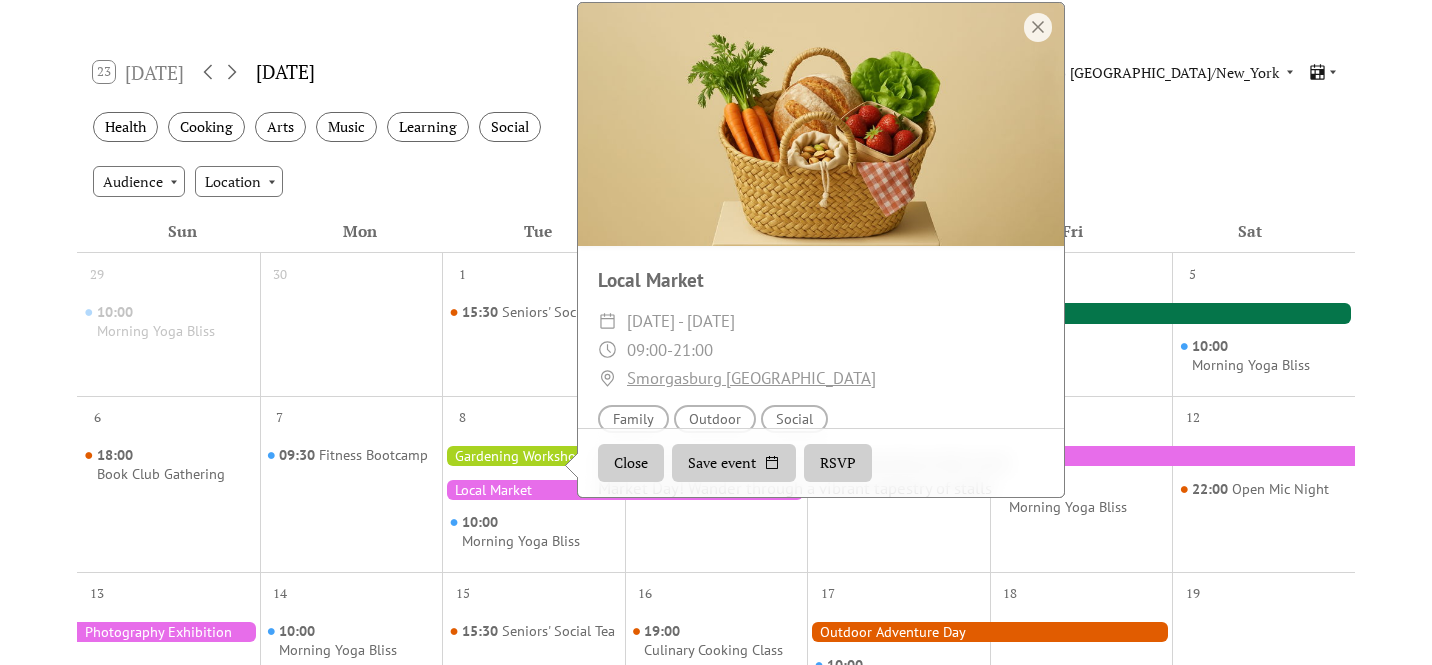 click at bounding box center (821, 124) 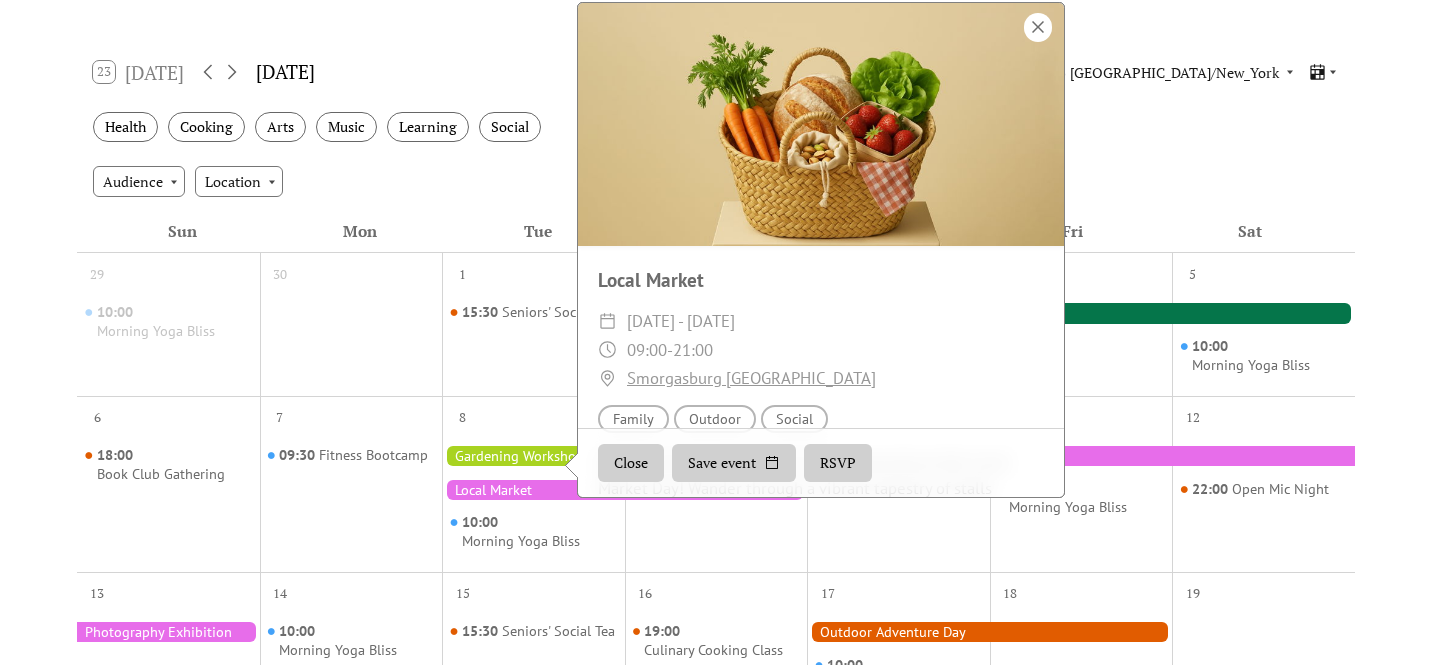 click at bounding box center (1038, 27) 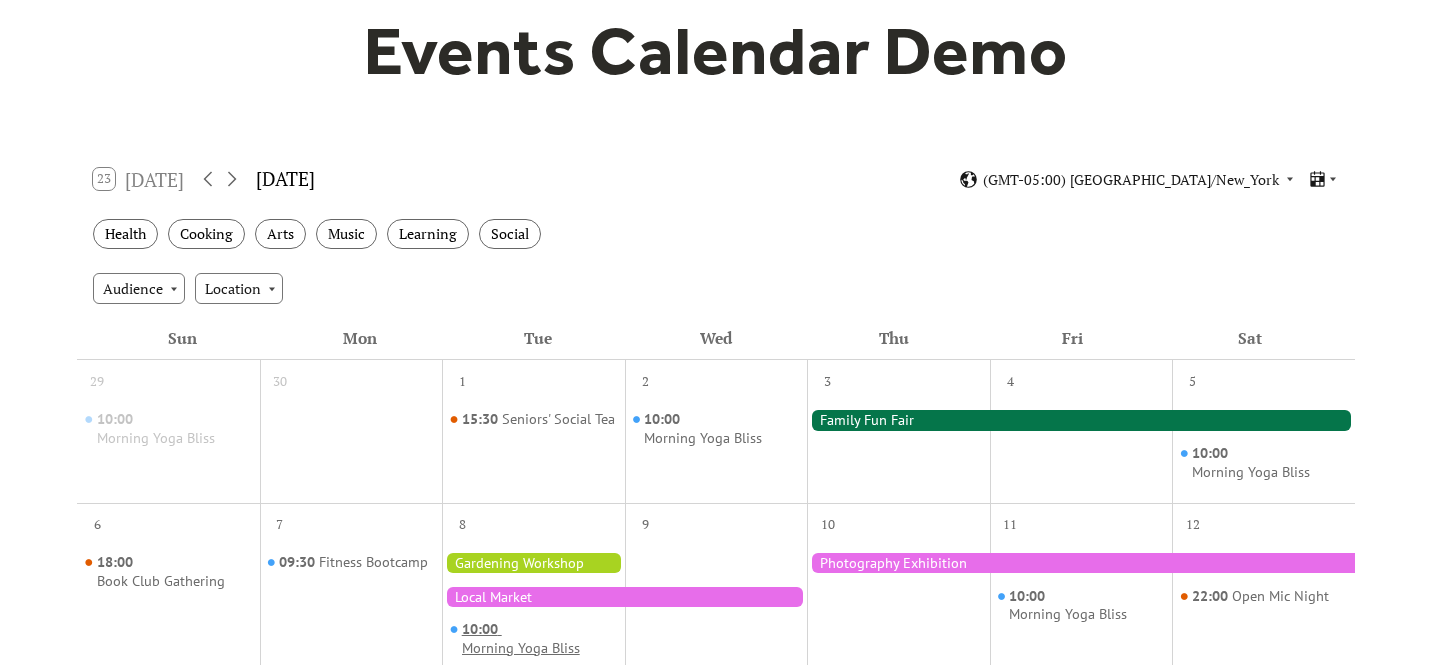 scroll, scrollTop: 0, scrollLeft: 0, axis: both 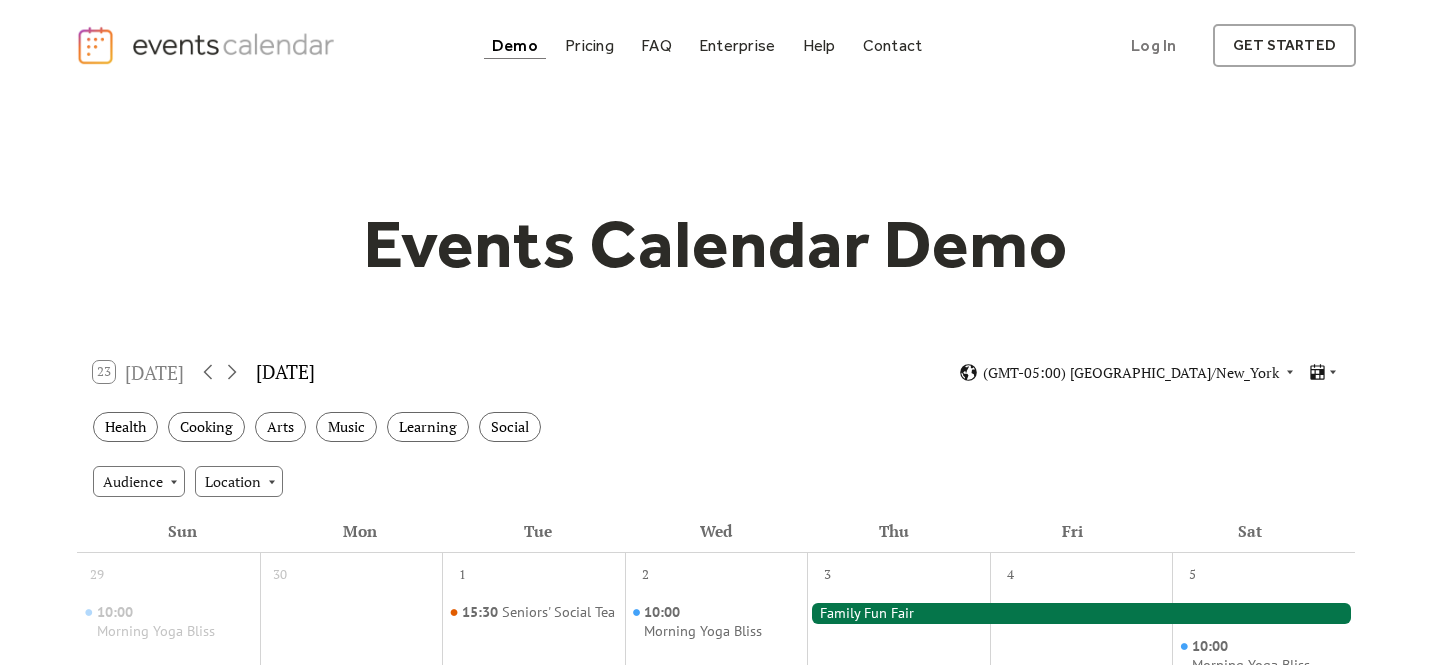 click at bounding box center [208, 45] 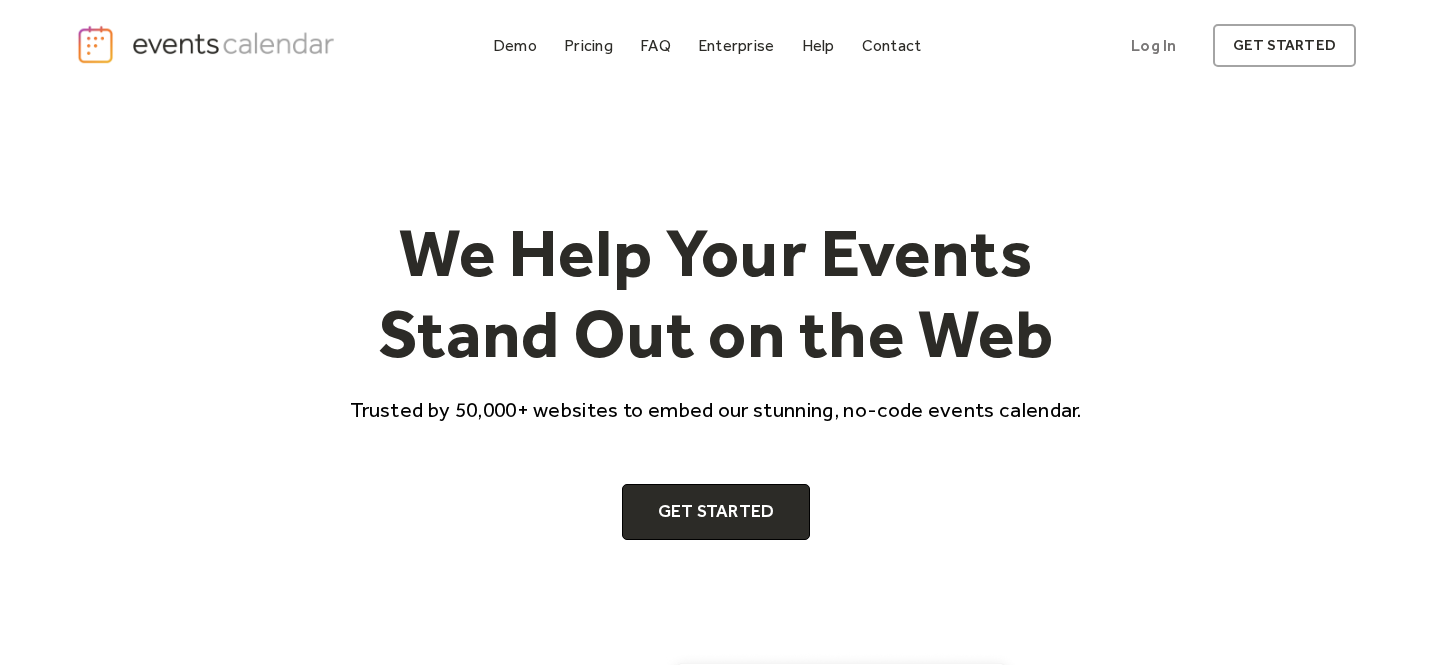 scroll, scrollTop: 0, scrollLeft: 0, axis: both 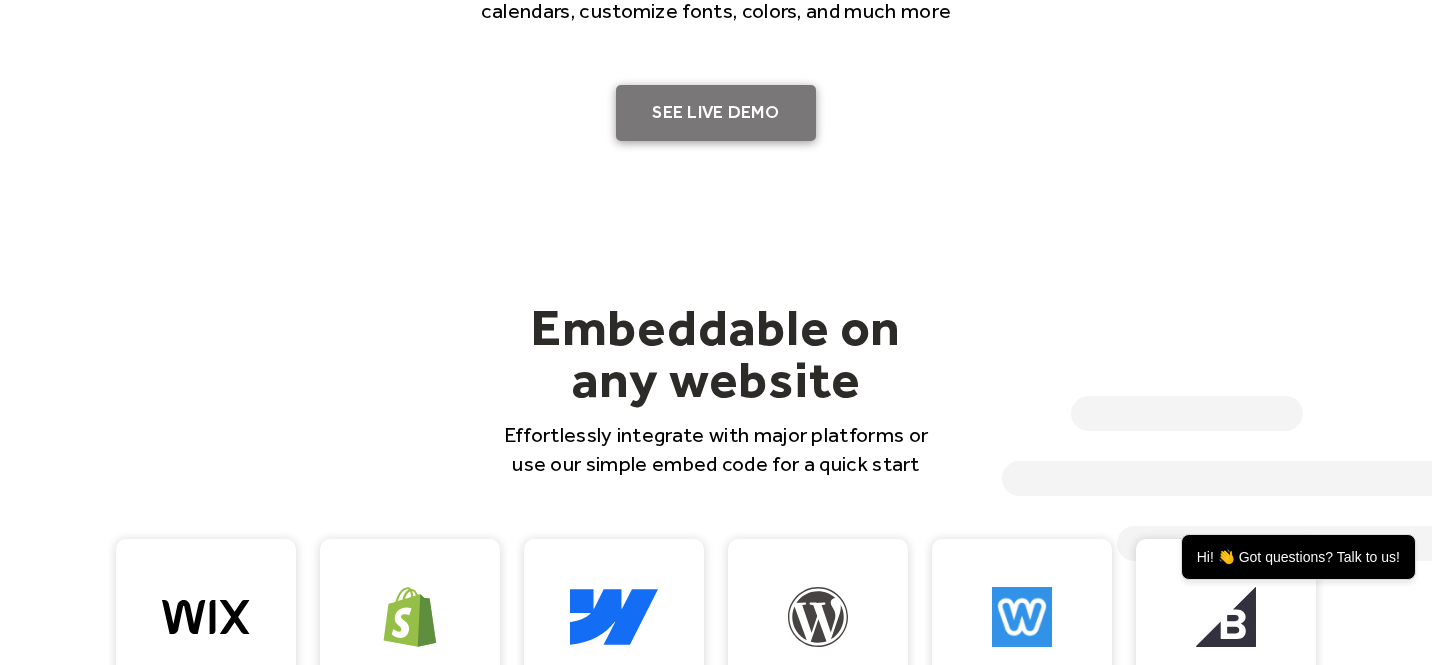 click on "SEE LIVE DEMO" at bounding box center [716, 113] 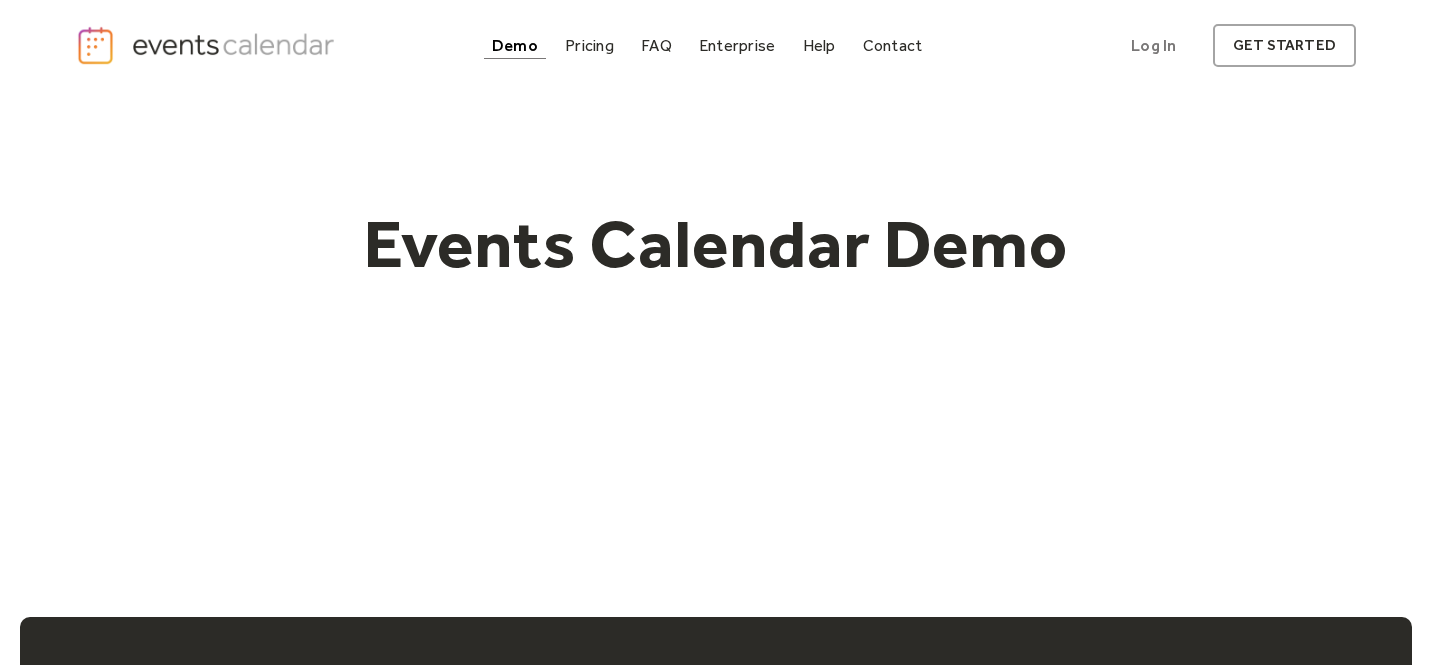 scroll, scrollTop: 0, scrollLeft: 0, axis: both 